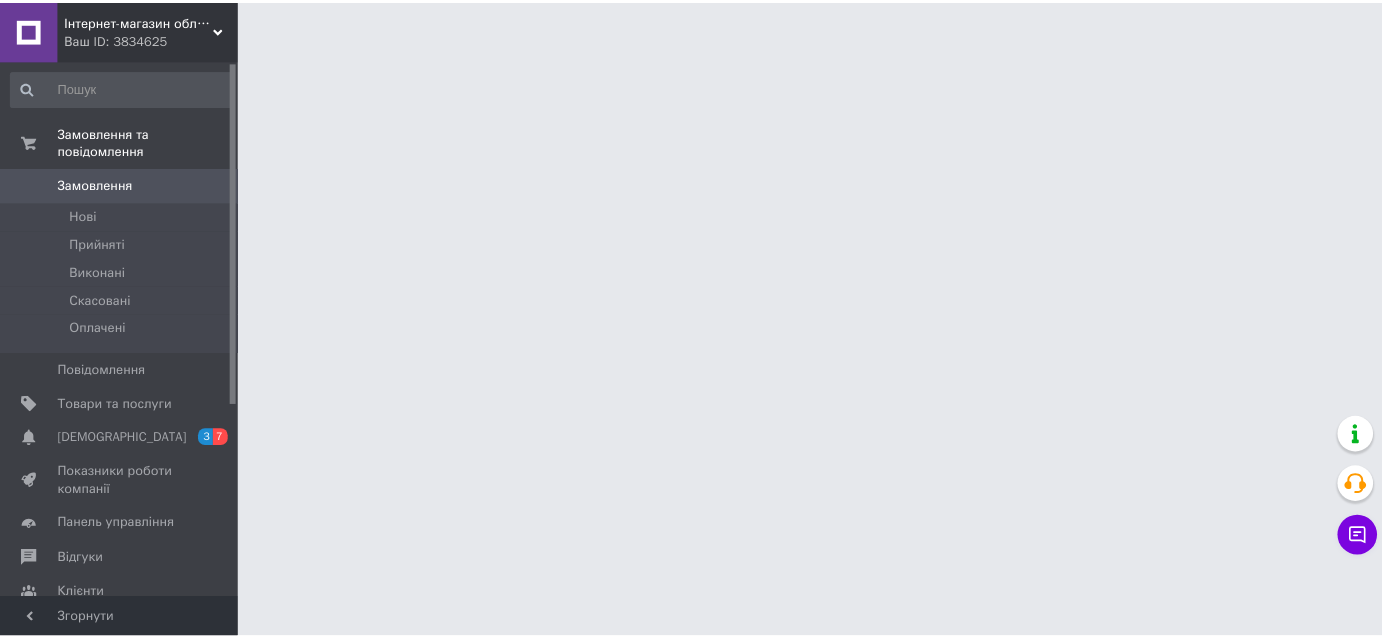 scroll, scrollTop: 0, scrollLeft: 0, axis: both 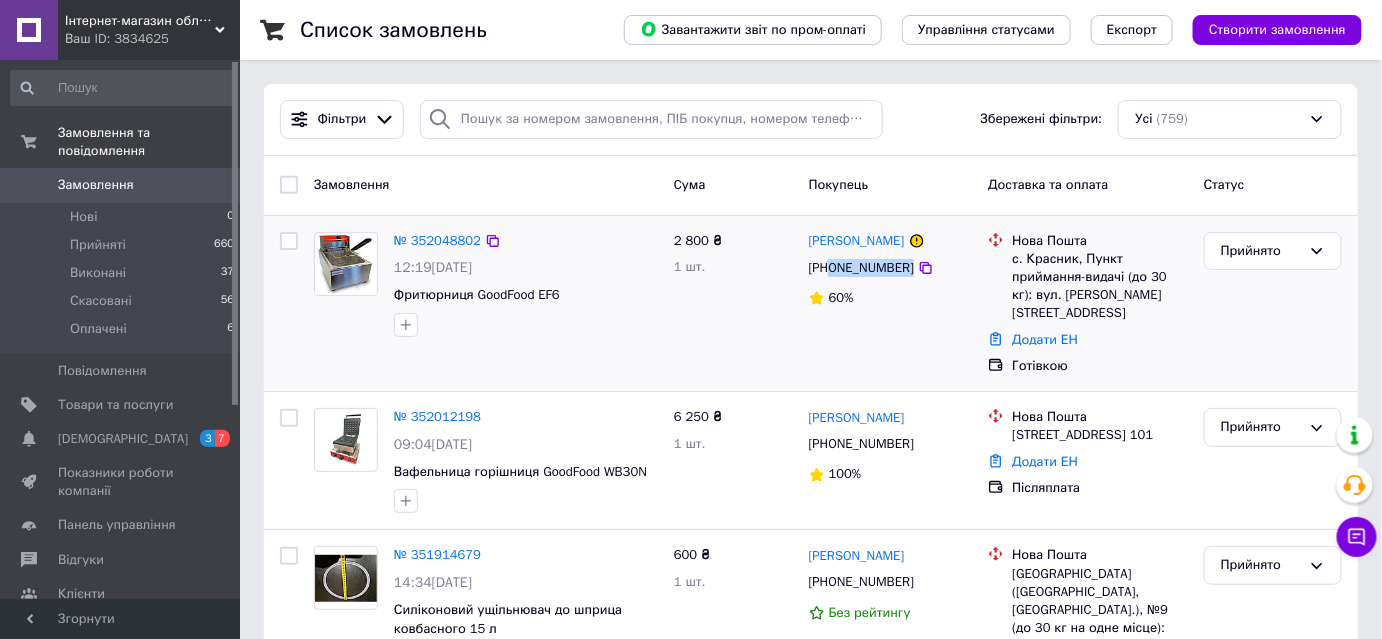 drag, startPoint x: 903, startPoint y: 269, endPoint x: 831, endPoint y: 270, distance: 72.00694 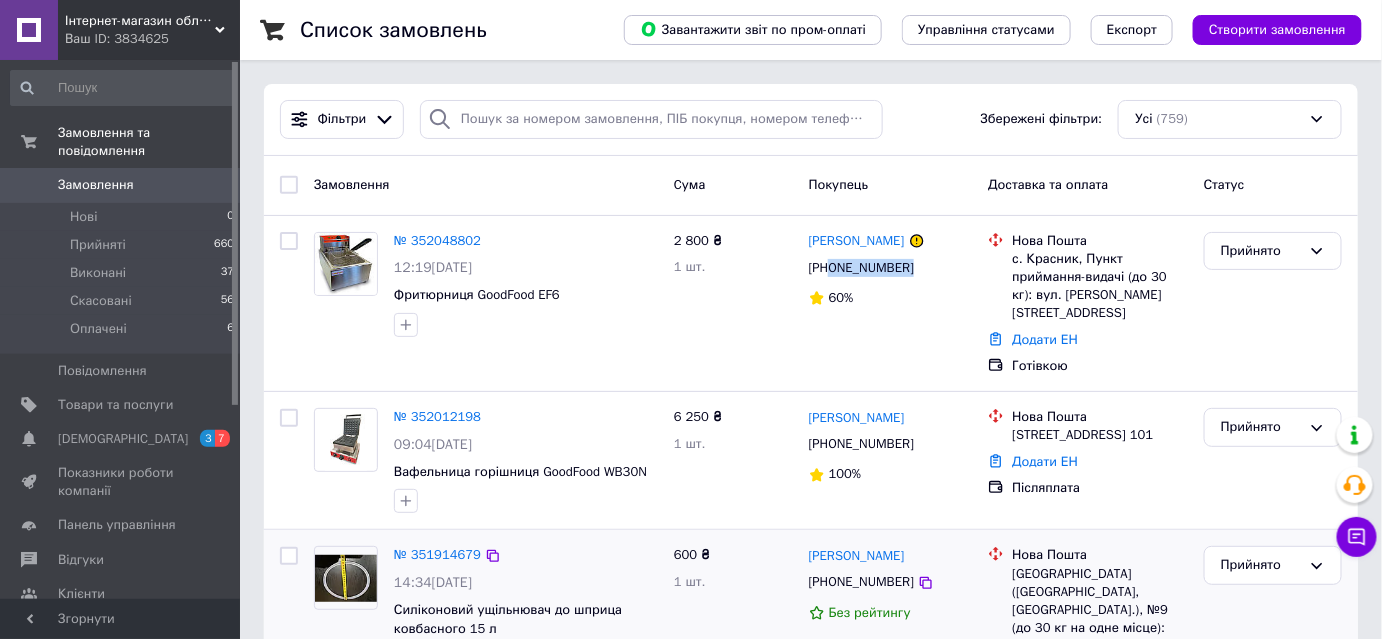 copy on "0967622602" 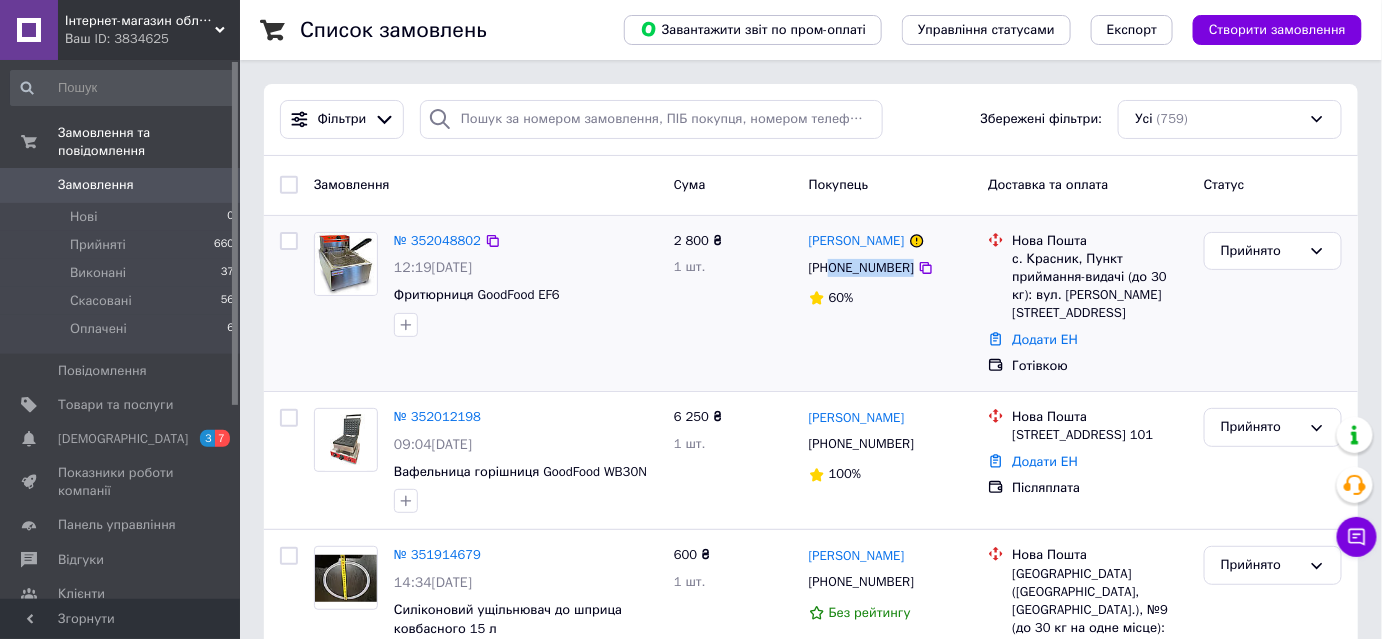 drag, startPoint x: 1163, startPoint y: 359, endPoint x: 1127, endPoint y: 346, distance: 38.27532 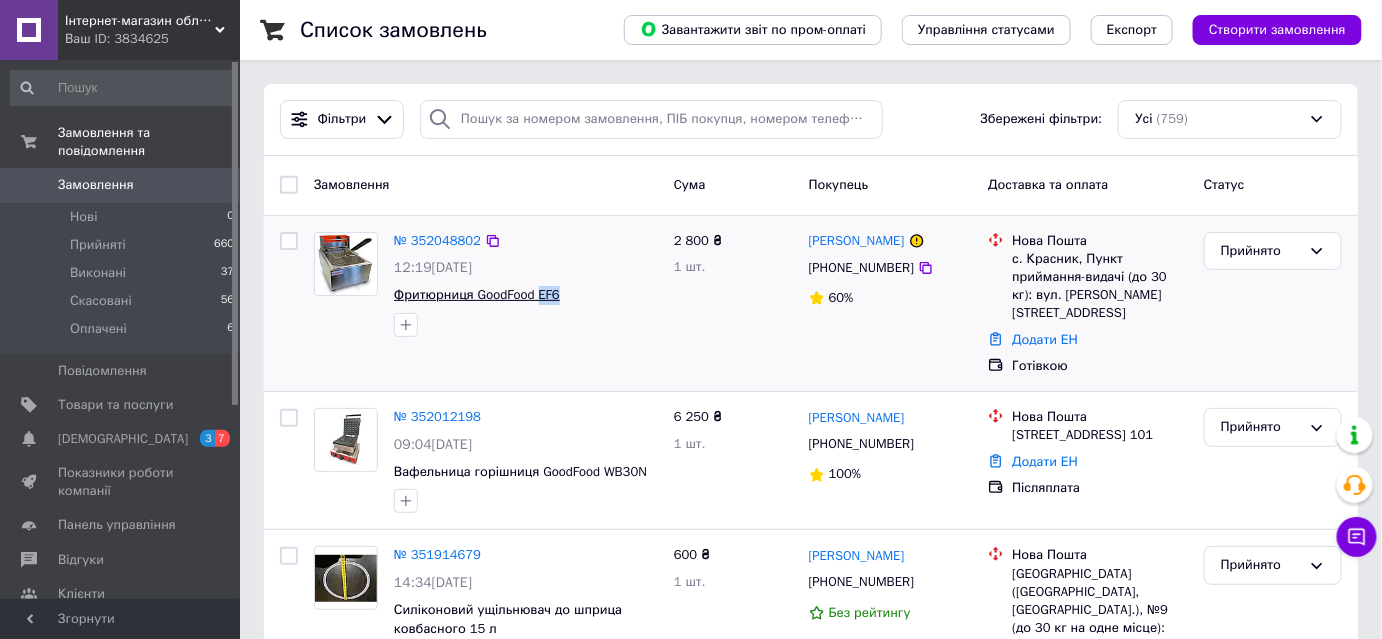 drag, startPoint x: 556, startPoint y: 297, endPoint x: 541, endPoint y: 295, distance: 15.132746 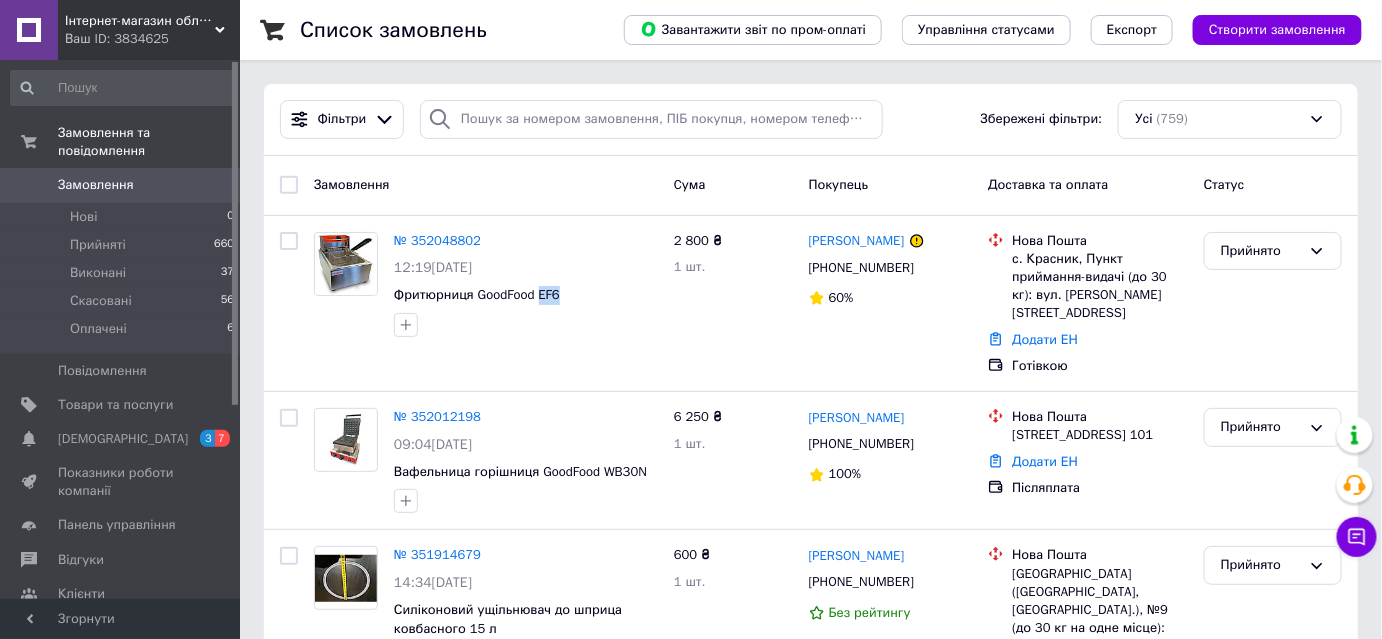 copy on "EF6" 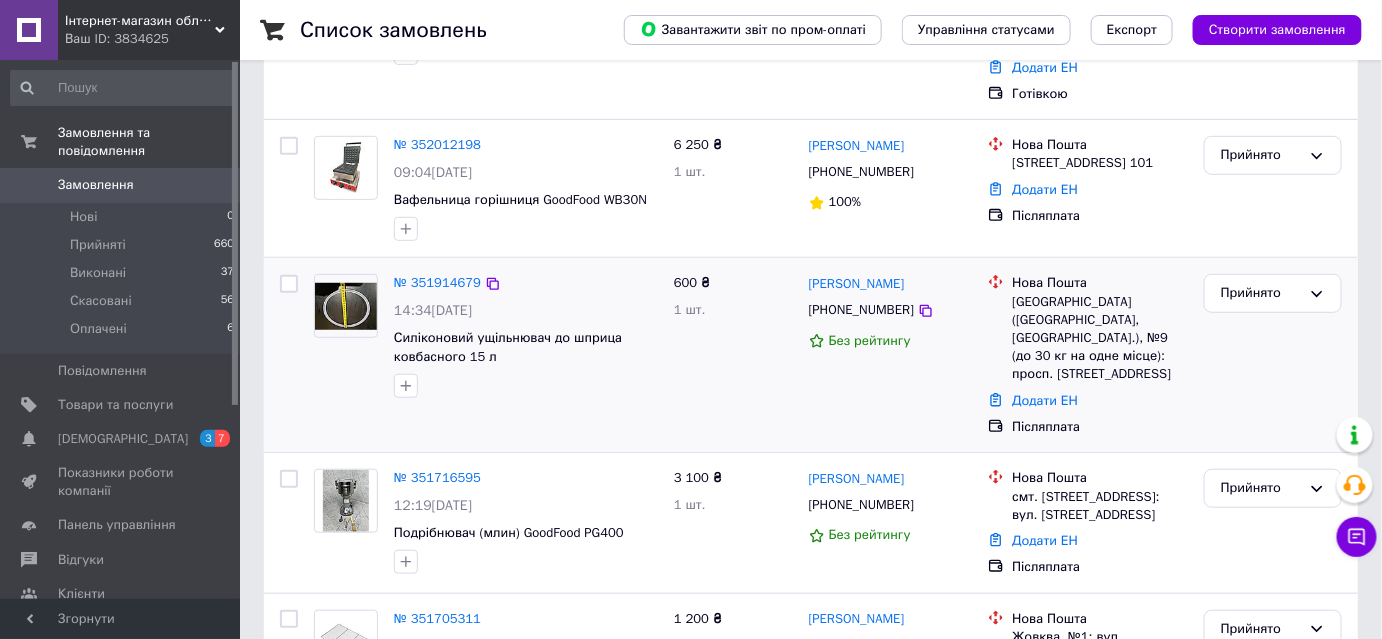 scroll, scrollTop: 181, scrollLeft: 0, axis: vertical 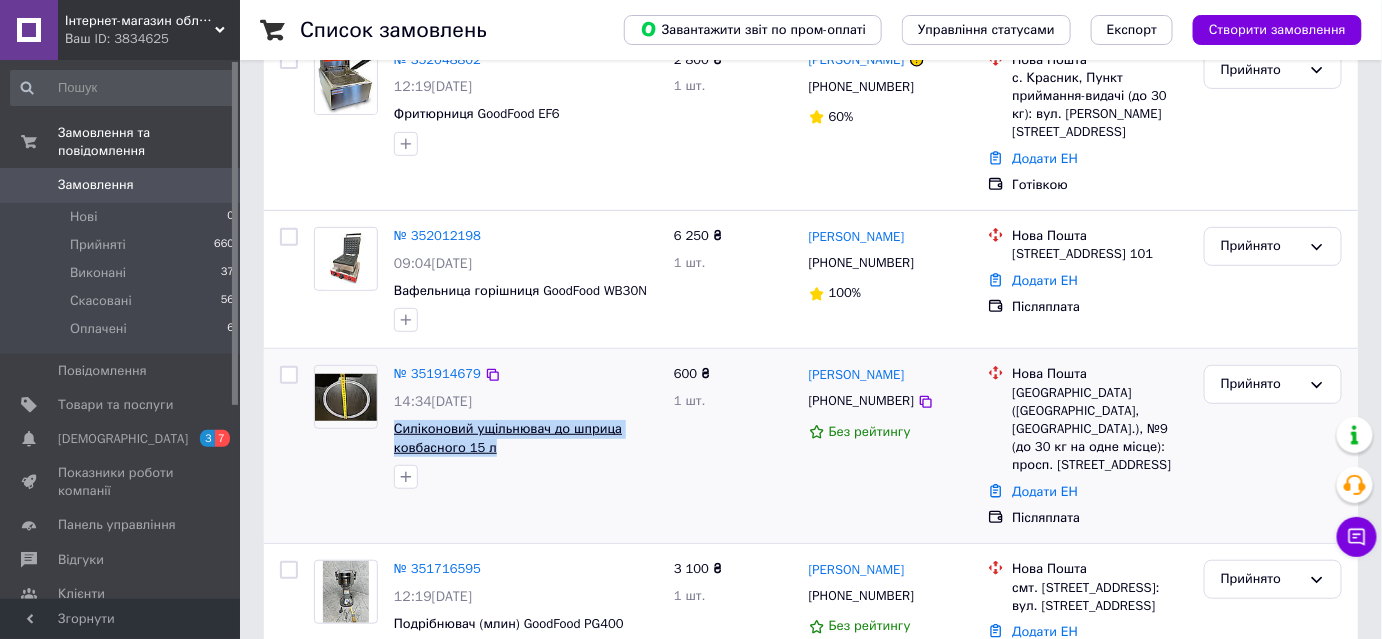 drag, startPoint x: 498, startPoint y: 450, endPoint x: 394, endPoint y: 428, distance: 106.30146 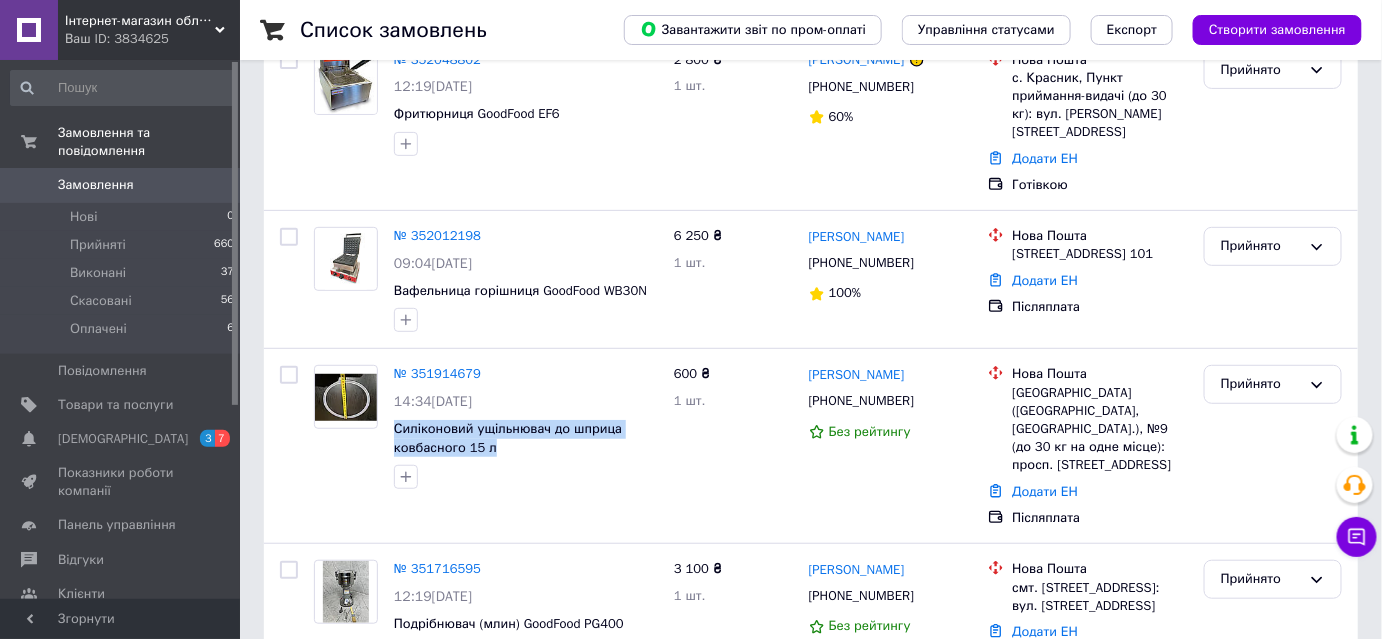 copy on "Силіконовий ущільнювач до шприца ковбасного 15 л" 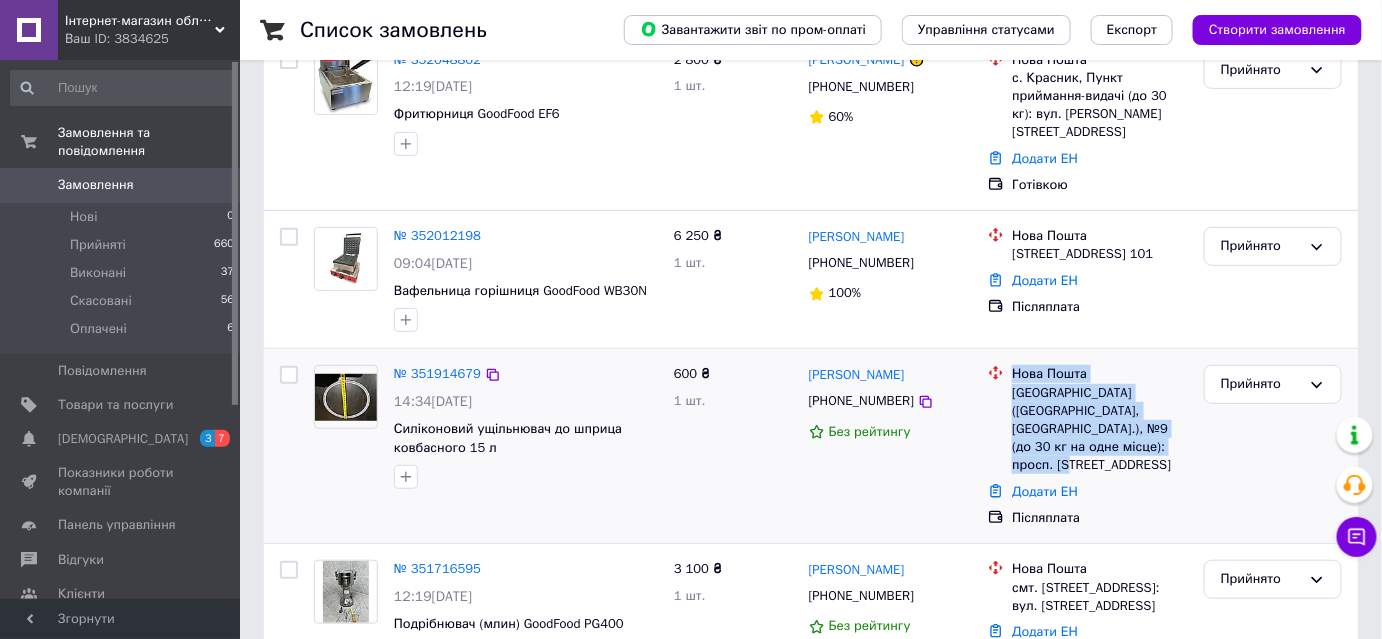 drag, startPoint x: 1105, startPoint y: 451, endPoint x: 1016, endPoint y: 378, distance: 115.10864 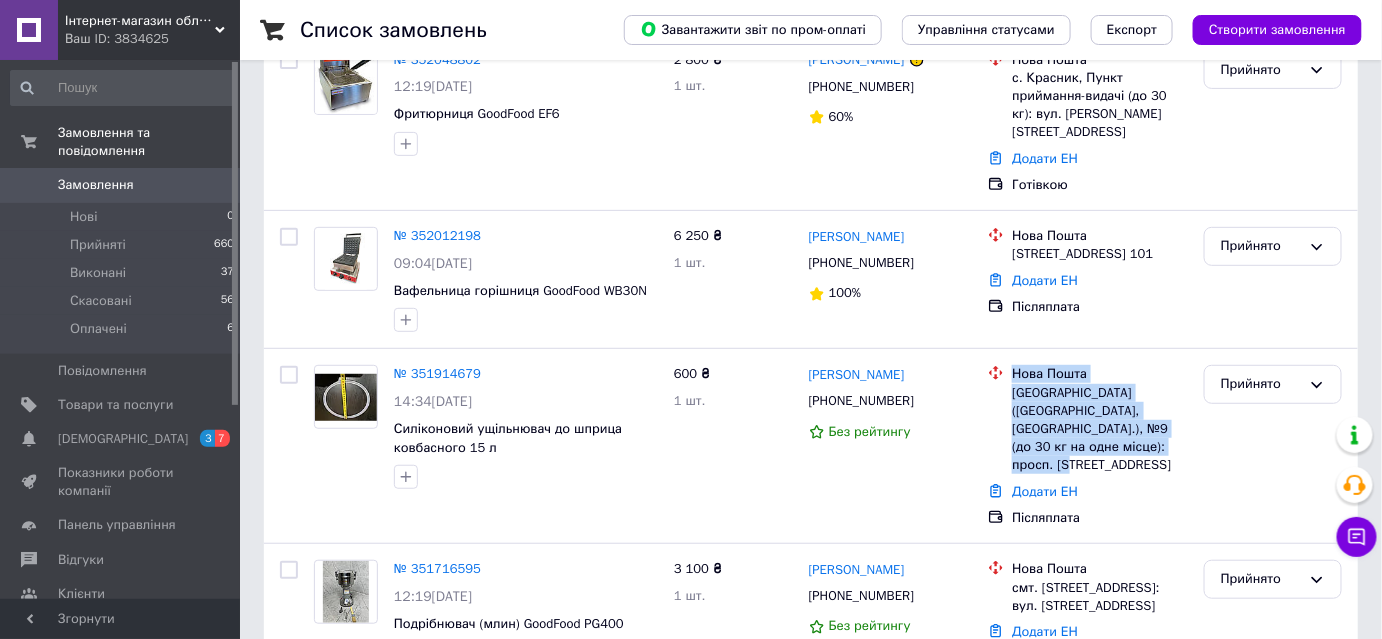 copy on "Євген Самойленко" 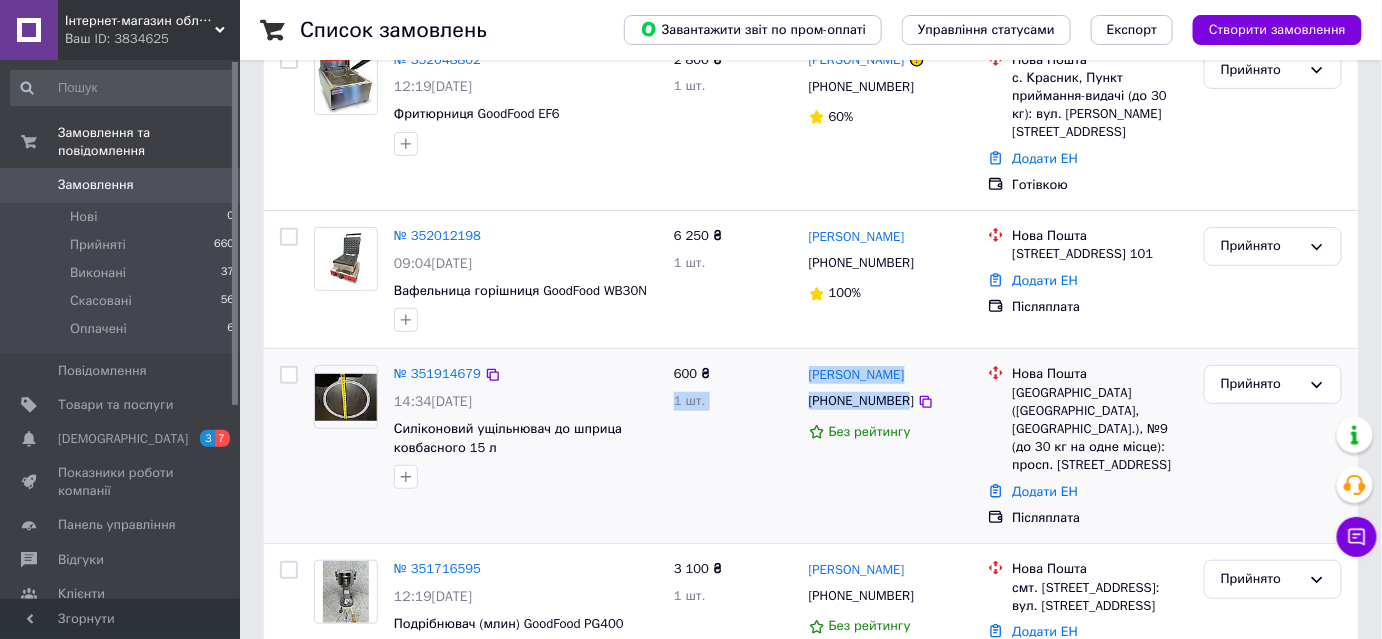 drag, startPoint x: 901, startPoint y: 406, endPoint x: 797, endPoint y: 365, distance: 111.78998 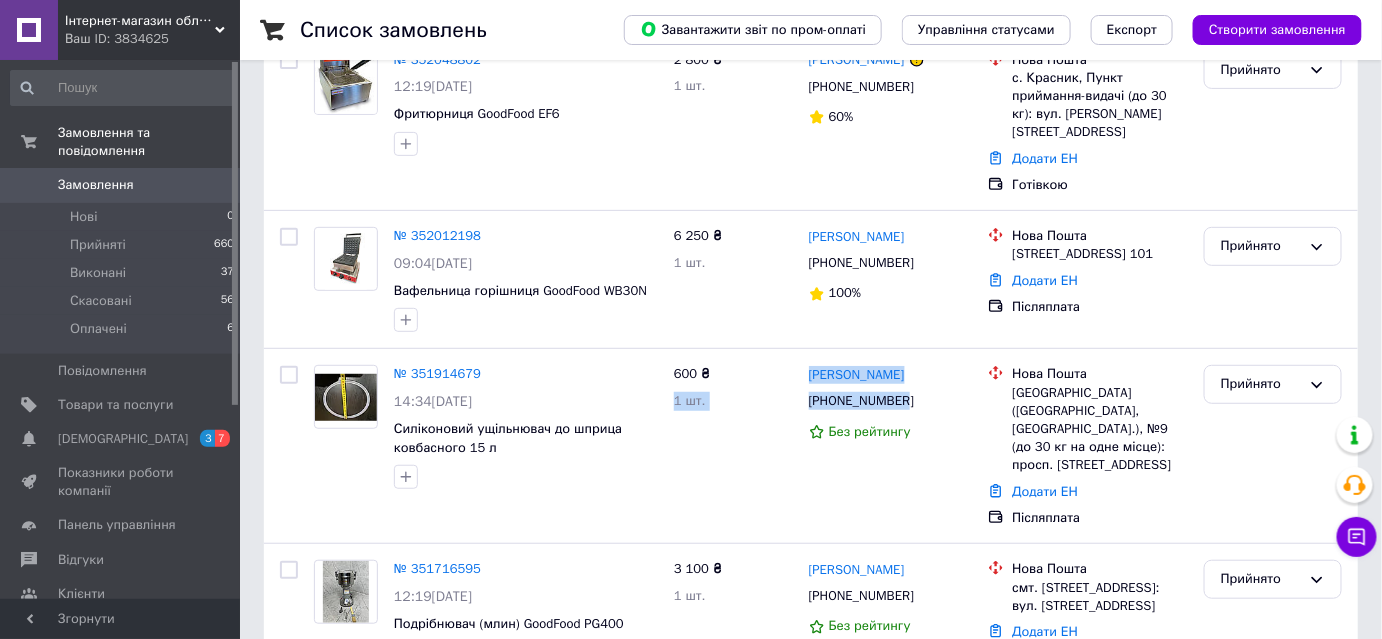 copy on "600 ₴ 1 шт. Євген Самойленко +380997664902" 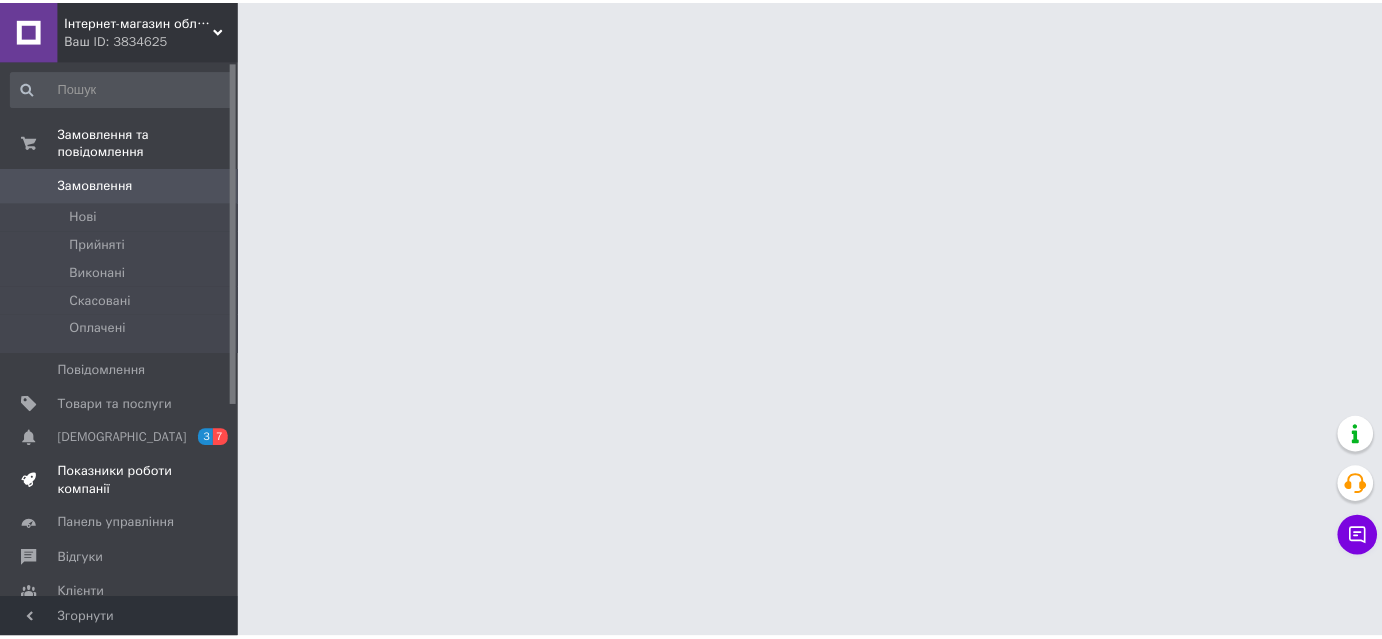 scroll, scrollTop: 0, scrollLeft: 0, axis: both 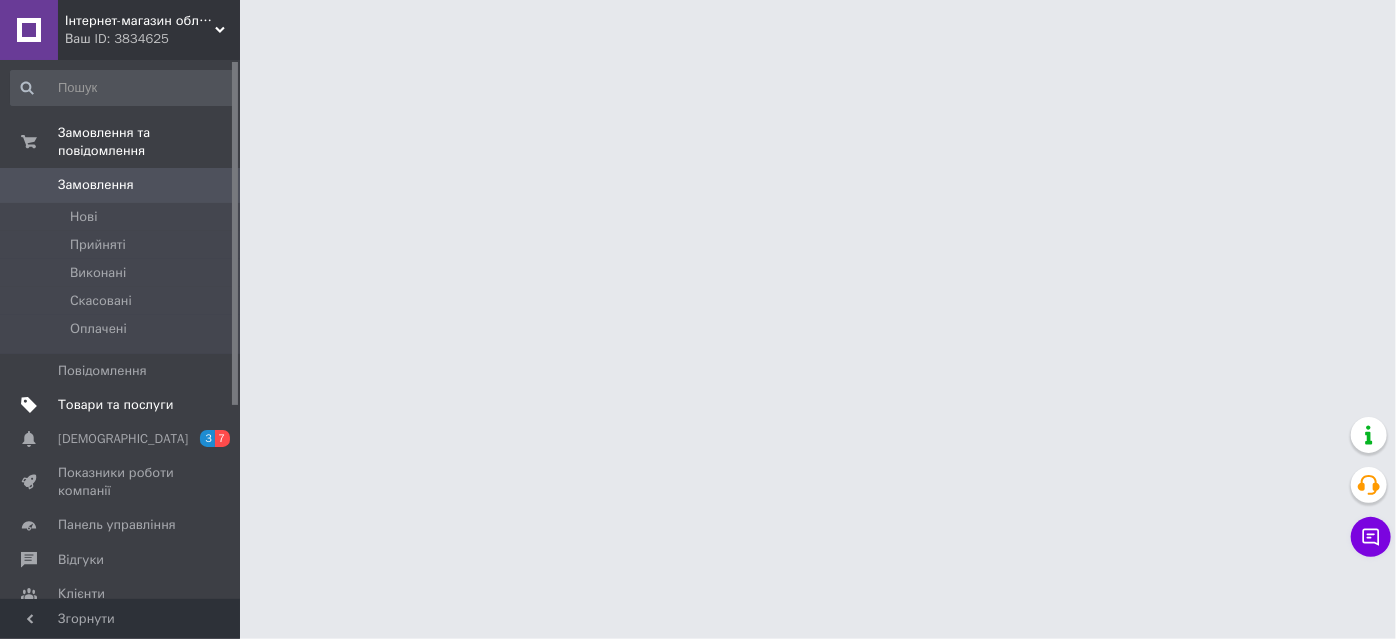 click on "Товари та послуги" at bounding box center (115, 405) 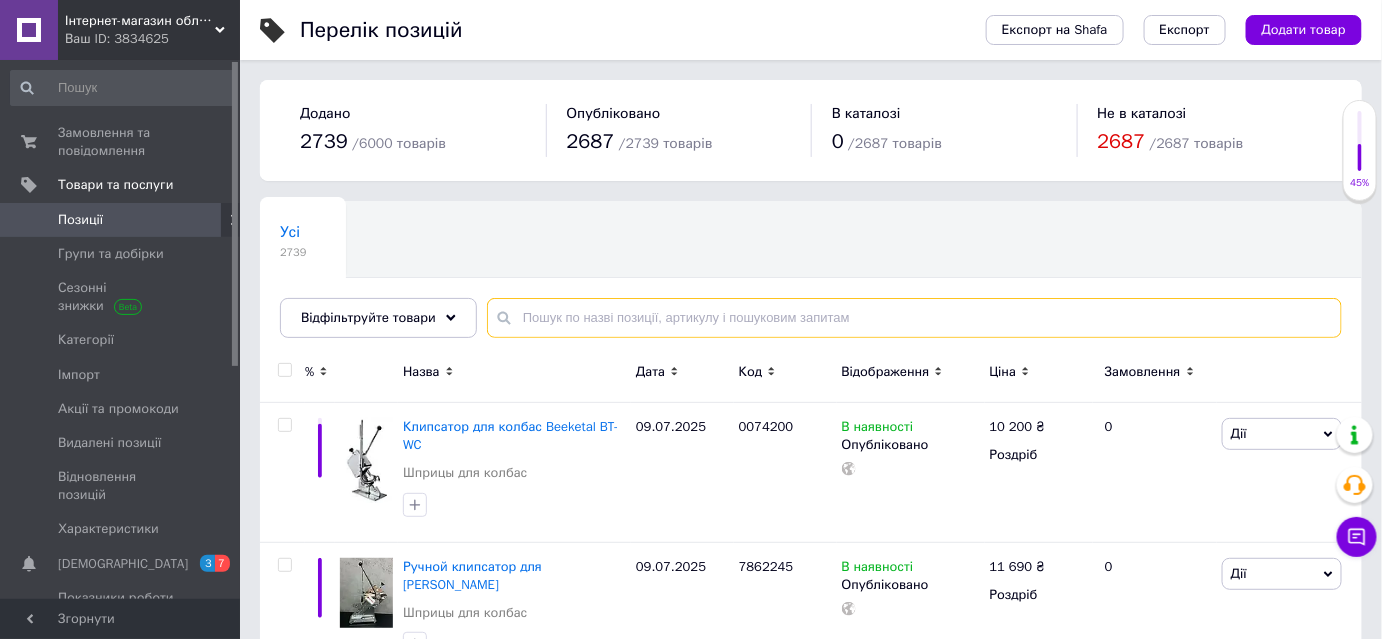 click at bounding box center (914, 318) 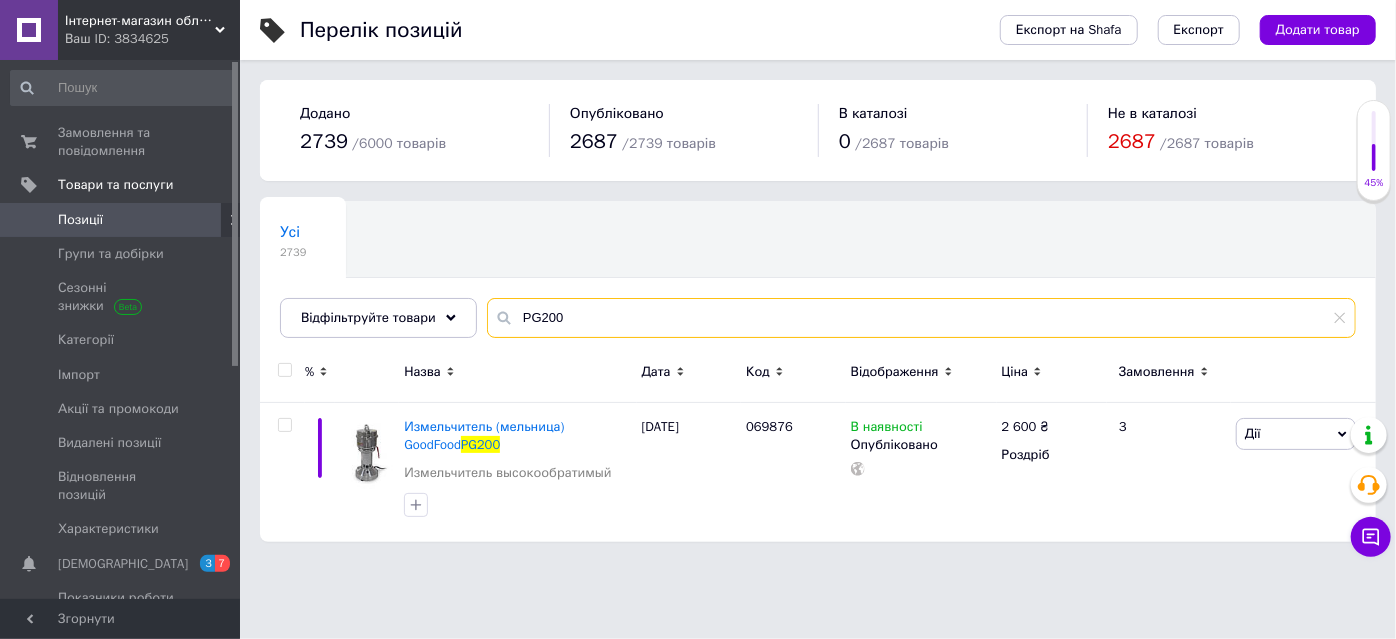 drag, startPoint x: 600, startPoint y: 308, endPoint x: 472, endPoint y: 307, distance: 128.0039 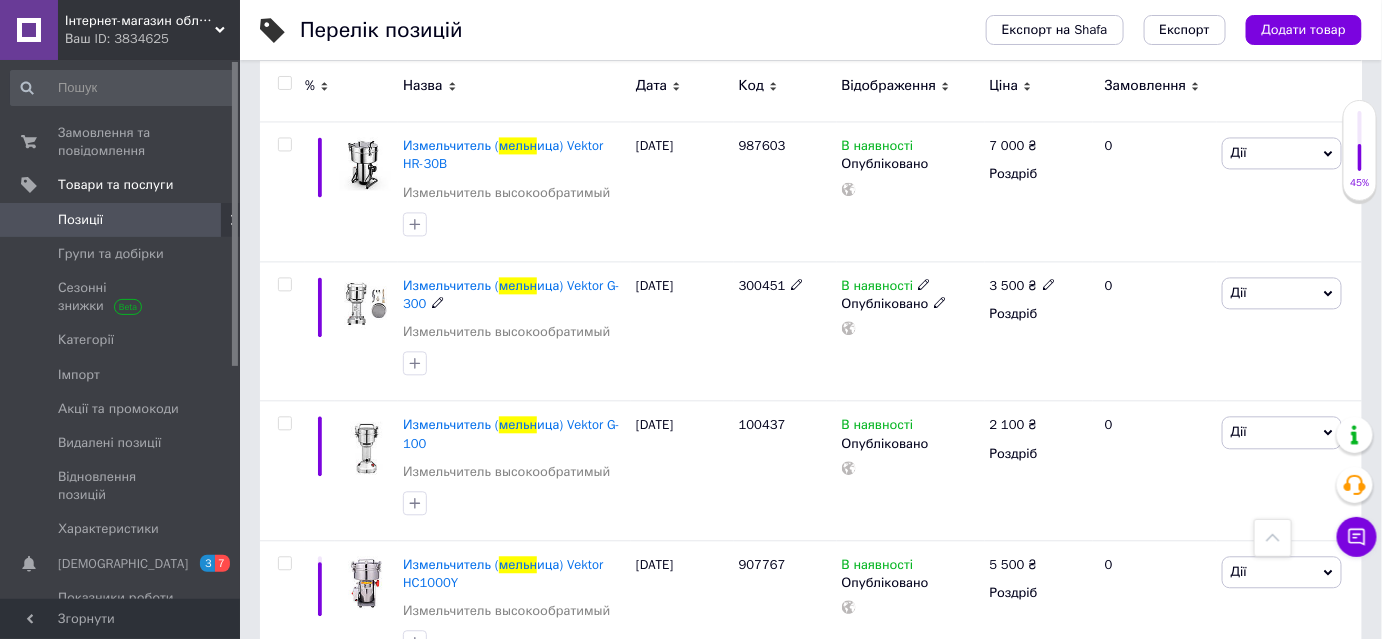 scroll, scrollTop: 1359, scrollLeft: 0, axis: vertical 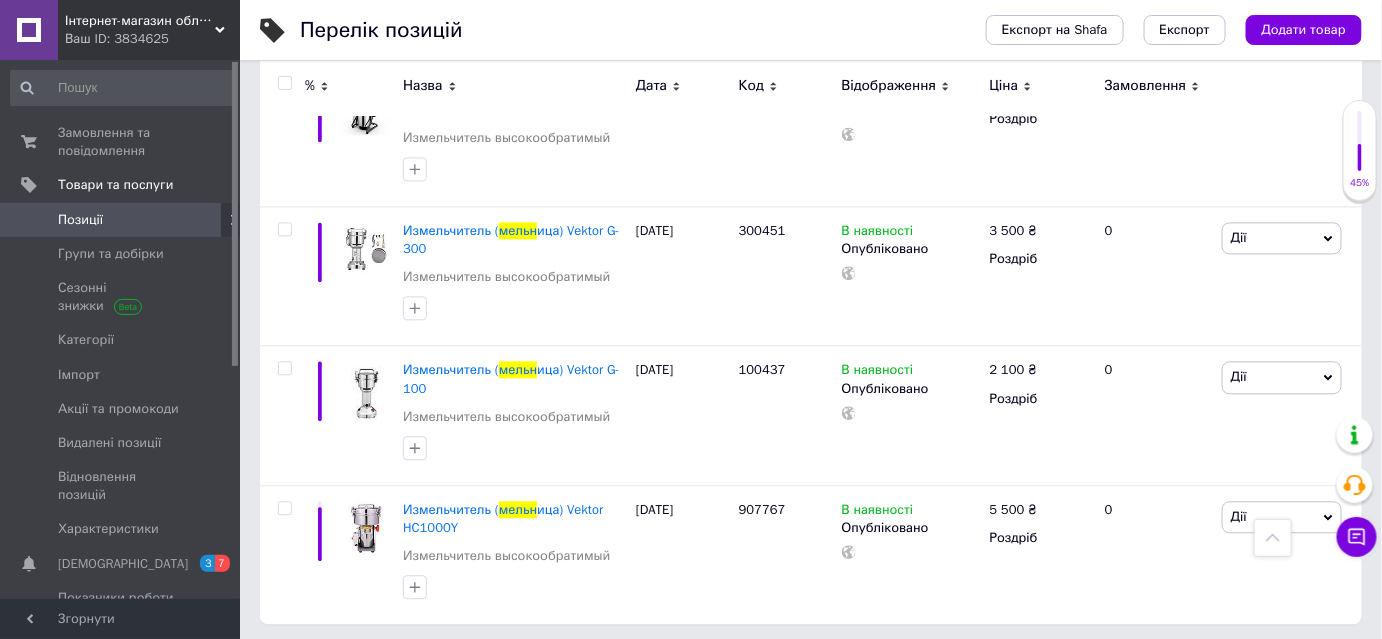 type on "мельн" 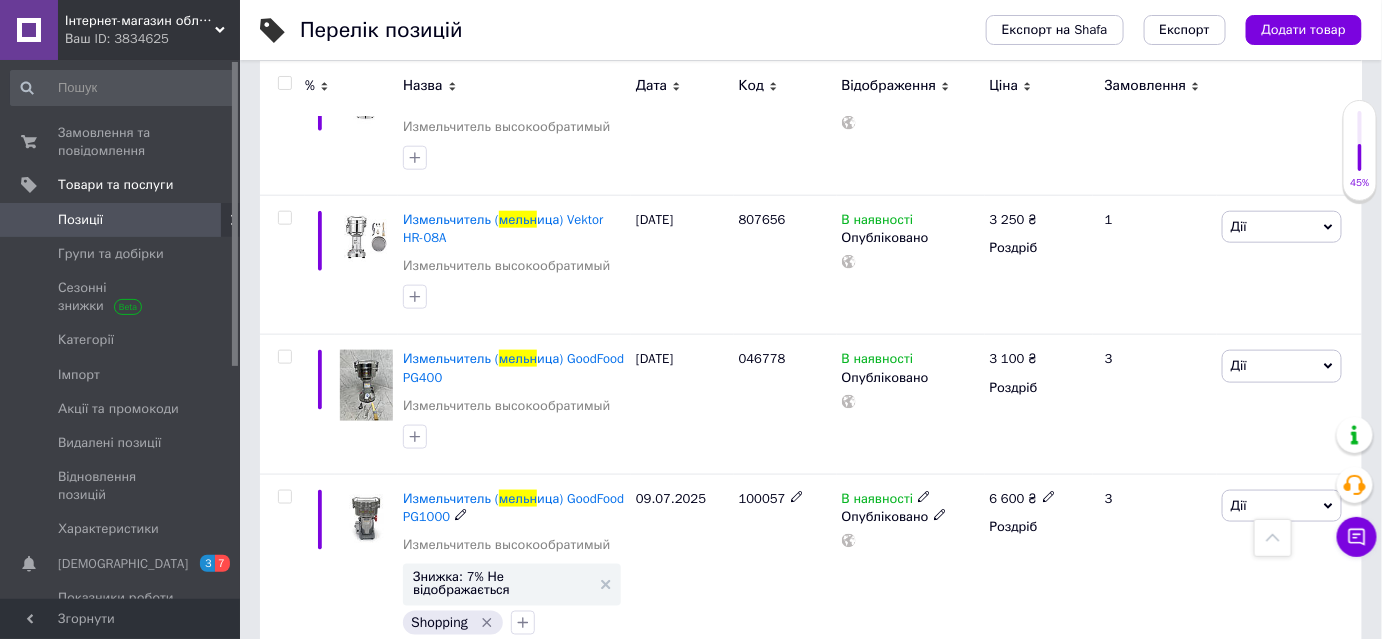 scroll, scrollTop: 541, scrollLeft: 0, axis: vertical 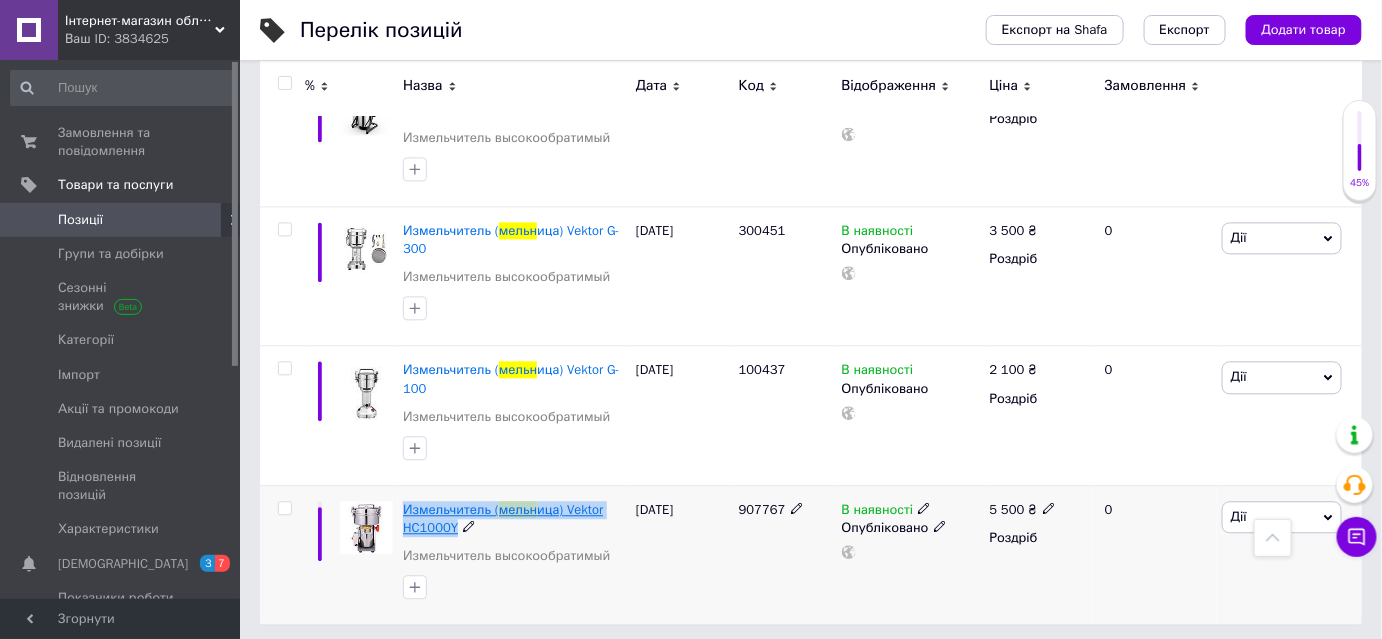 drag, startPoint x: 458, startPoint y: 523, endPoint x: 402, endPoint y: 506, distance: 58.5235 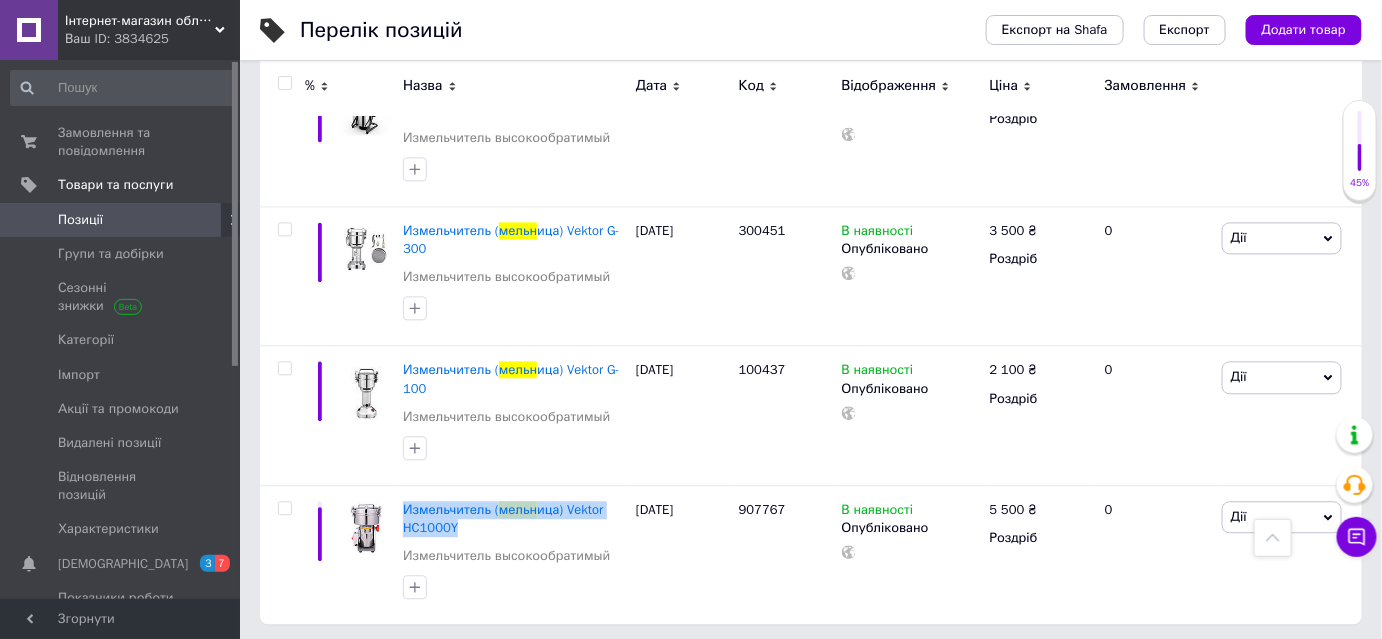 copy on "Измельчитель ( мельн ица) Vektor HC1000Y" 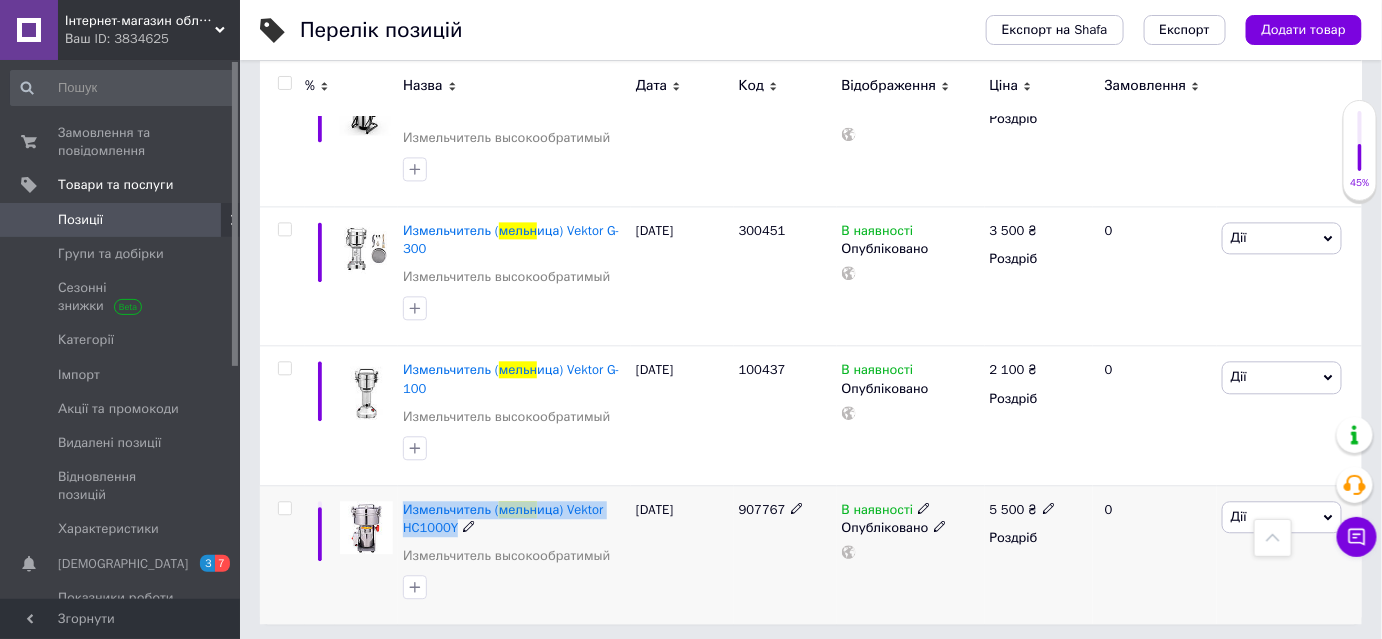 click at bounding box center (366, 554) 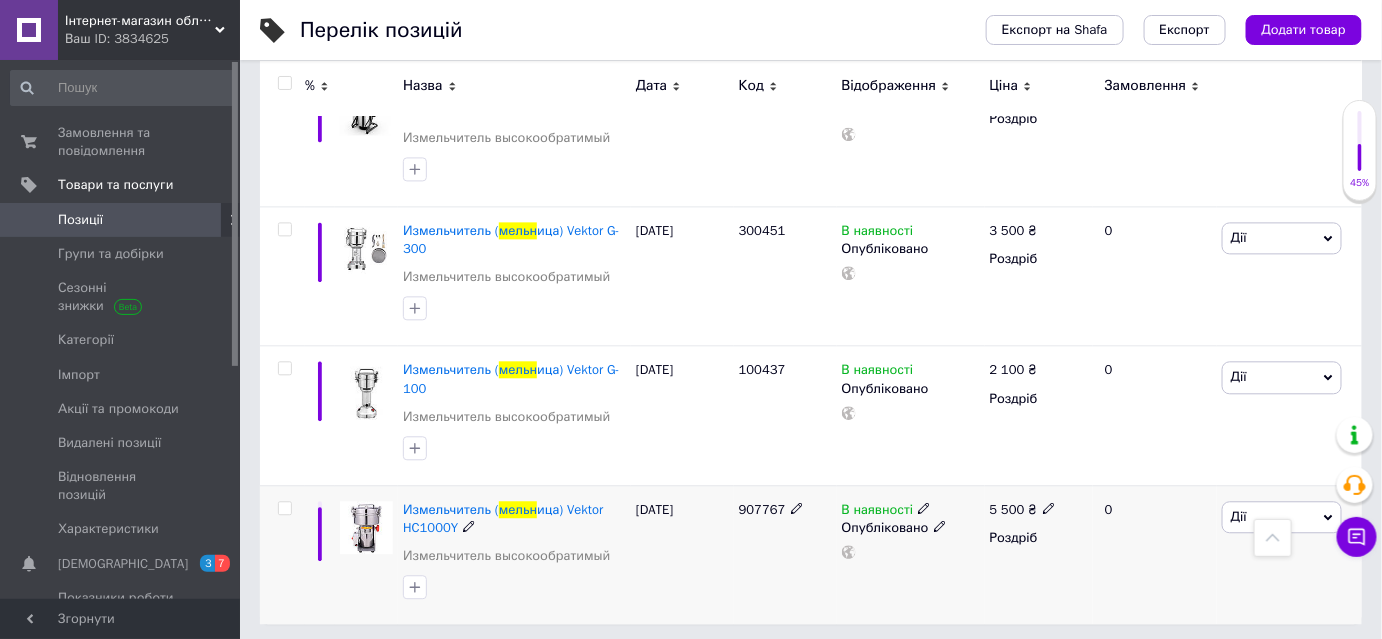 click at bounding box center [320, 554] 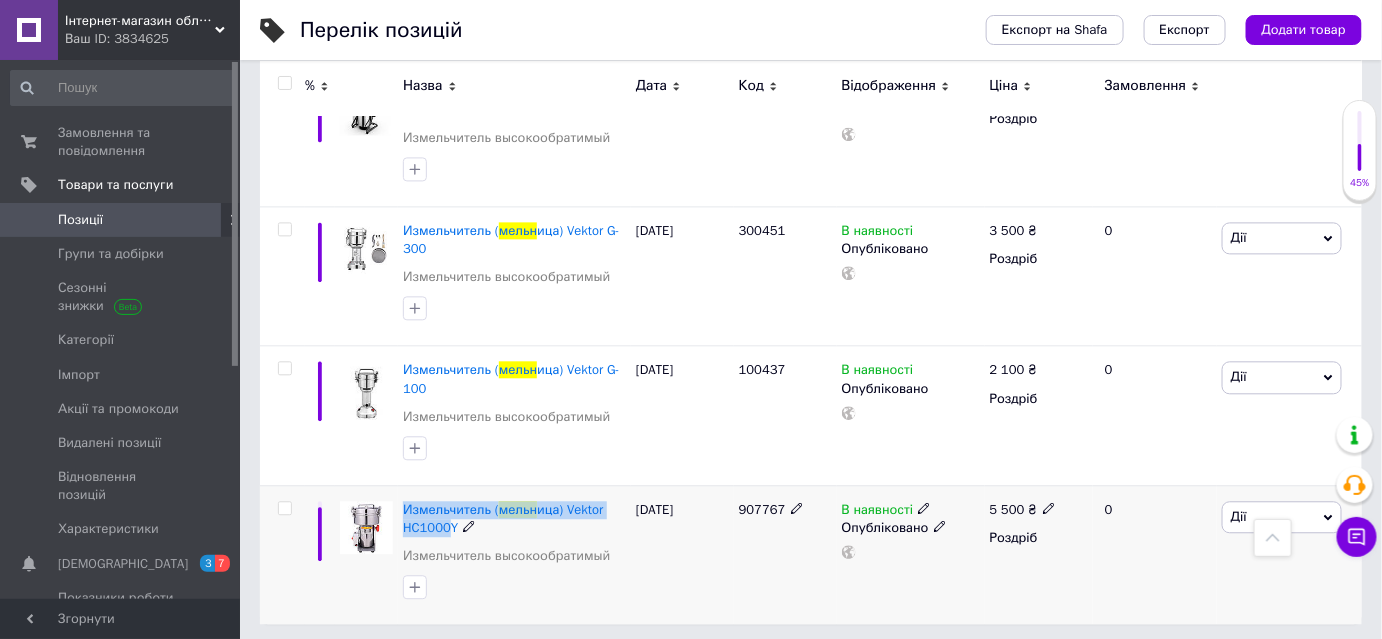 drag, startPoint x: 451, startPoint y: 528, endPoint x: 401, endPoint y: 508, distance: 53.851646 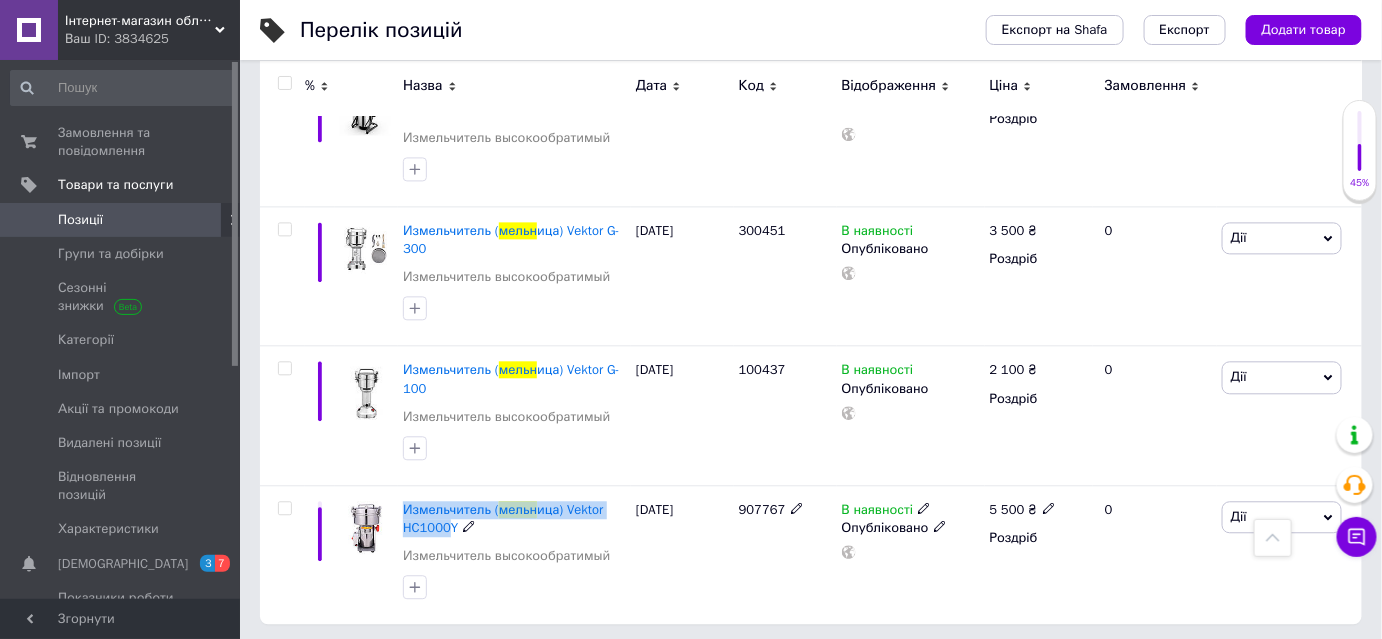 copy on "Измельчитель ( мельн ица) Vektor HC1000" 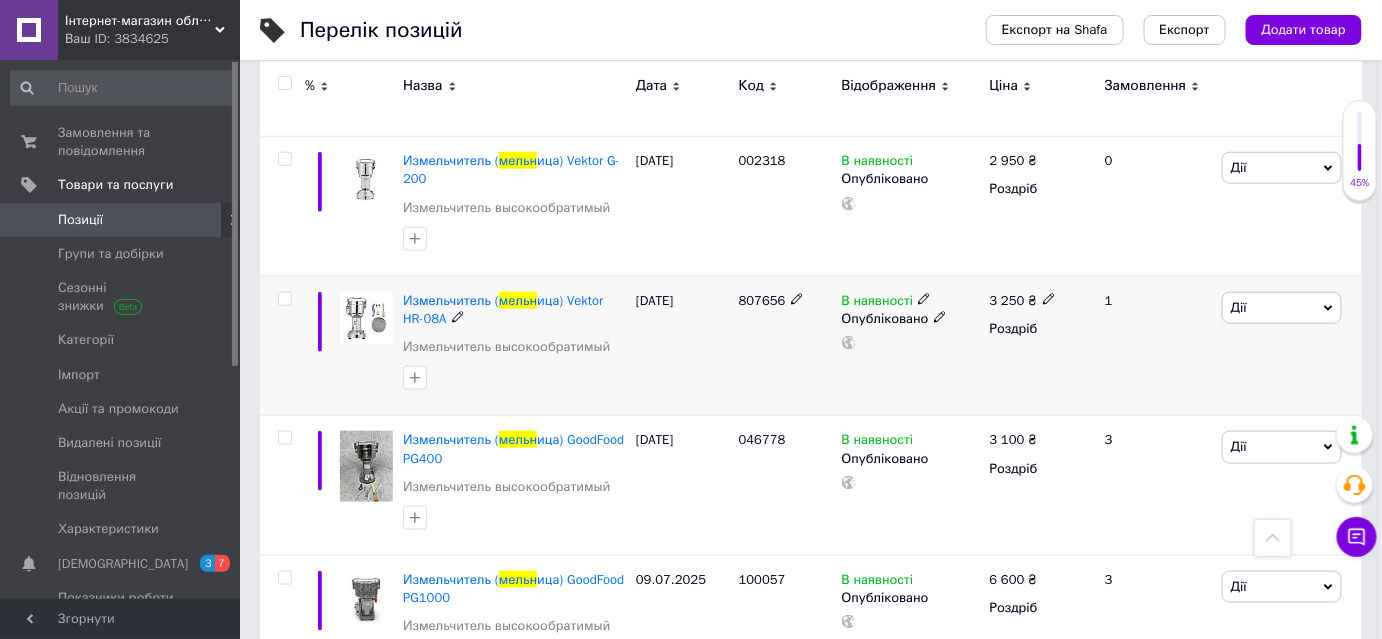 scroll, scrollTop: 727, scrollLeft: 0, axis: vertical 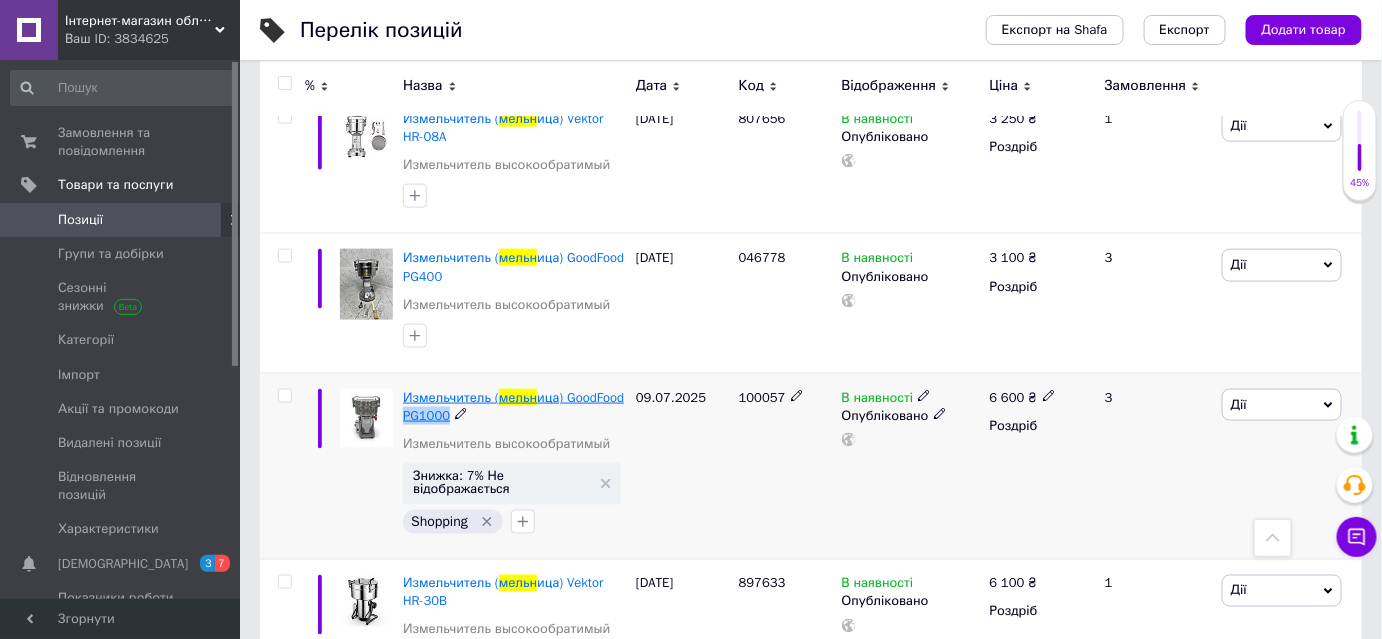 drag, startPoint x: 446, startPoint y: 418, endPoint x: 404, endPoint y: 418, distance: 42 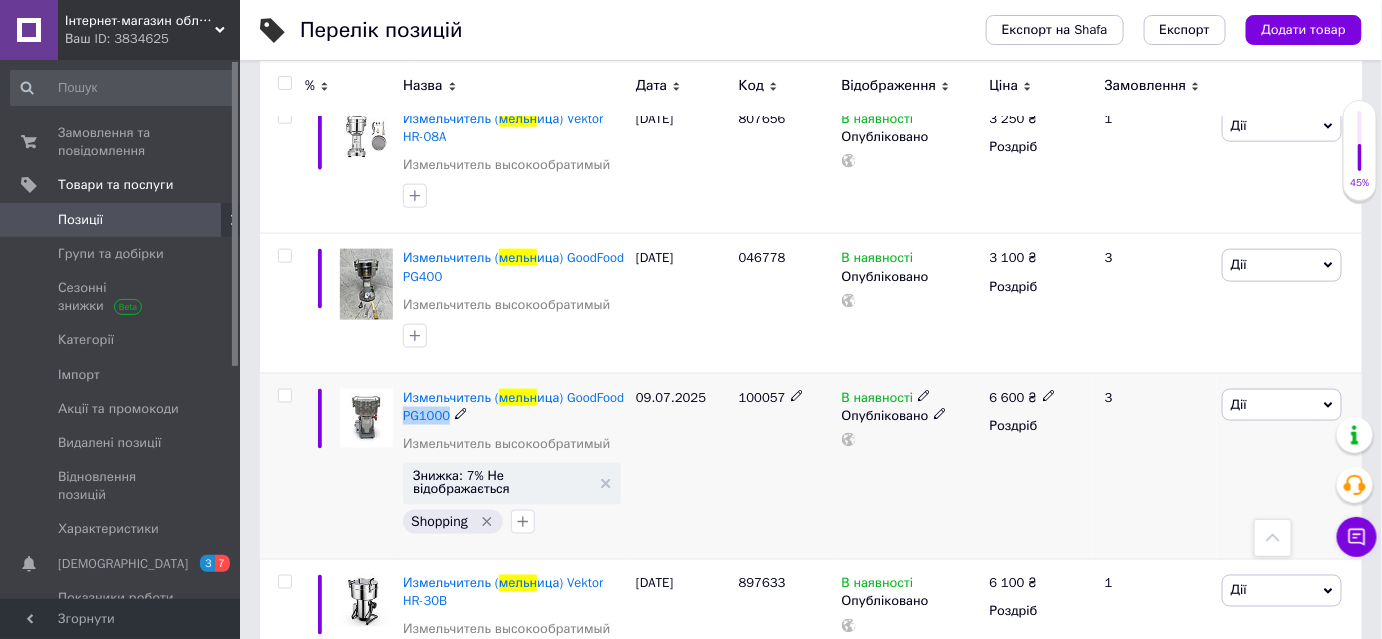 copy on "PG1000" 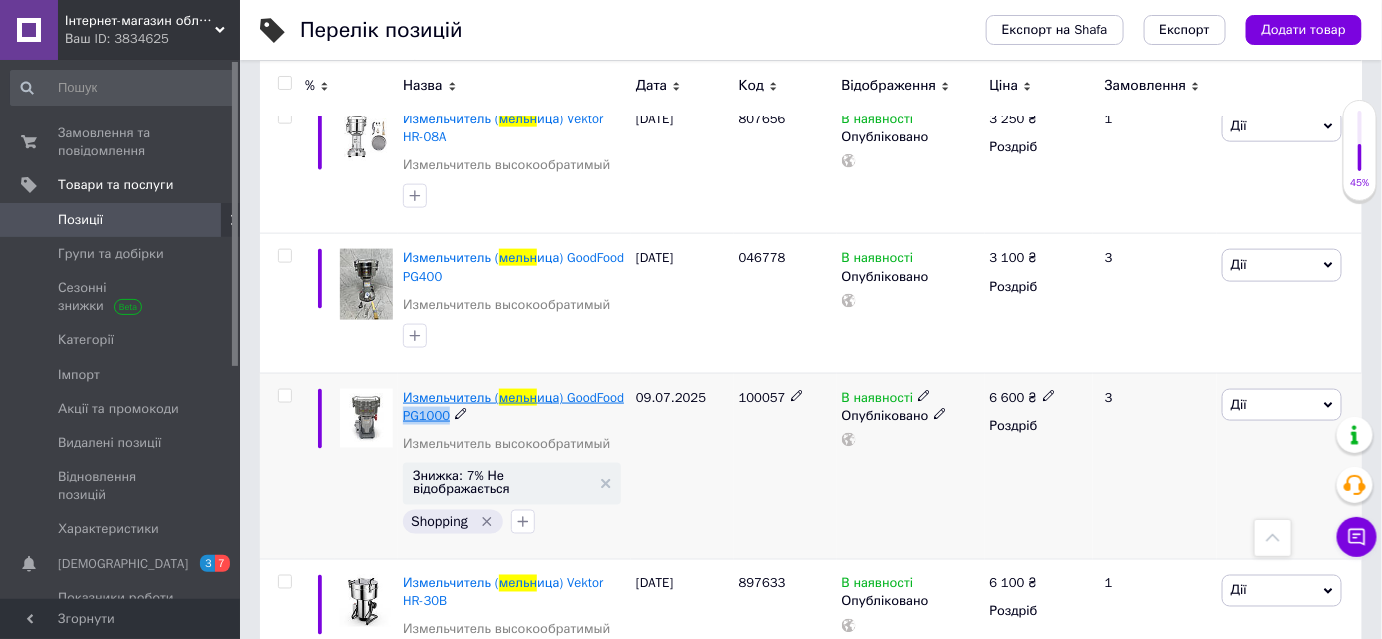 copy on "PG1000" 